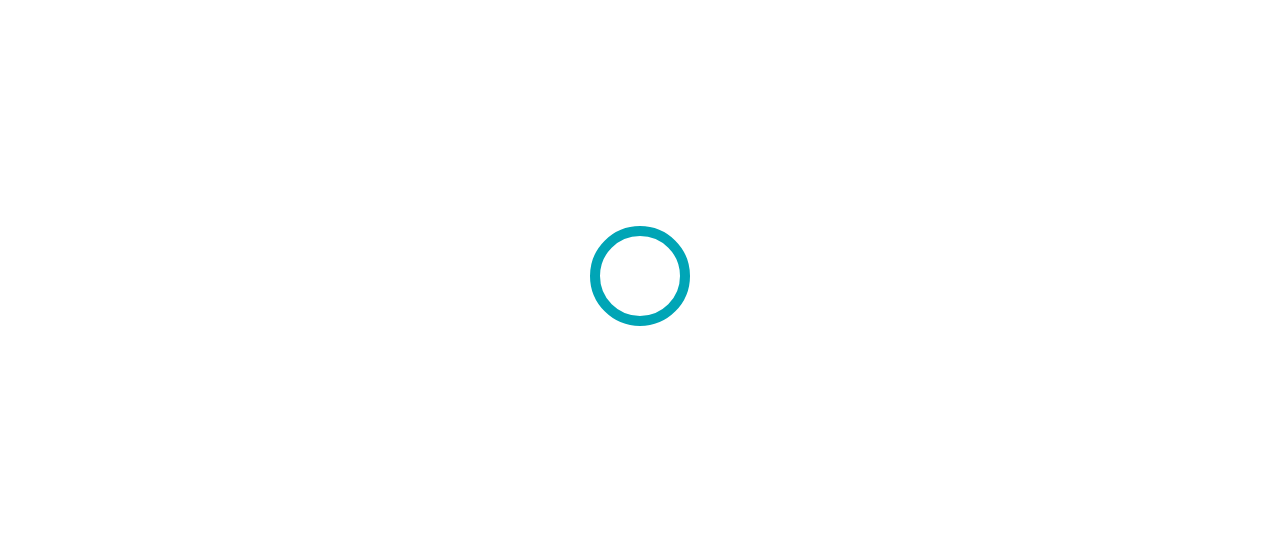 scroll, scrollTop: 0, scrollLeft: 0, axis: both 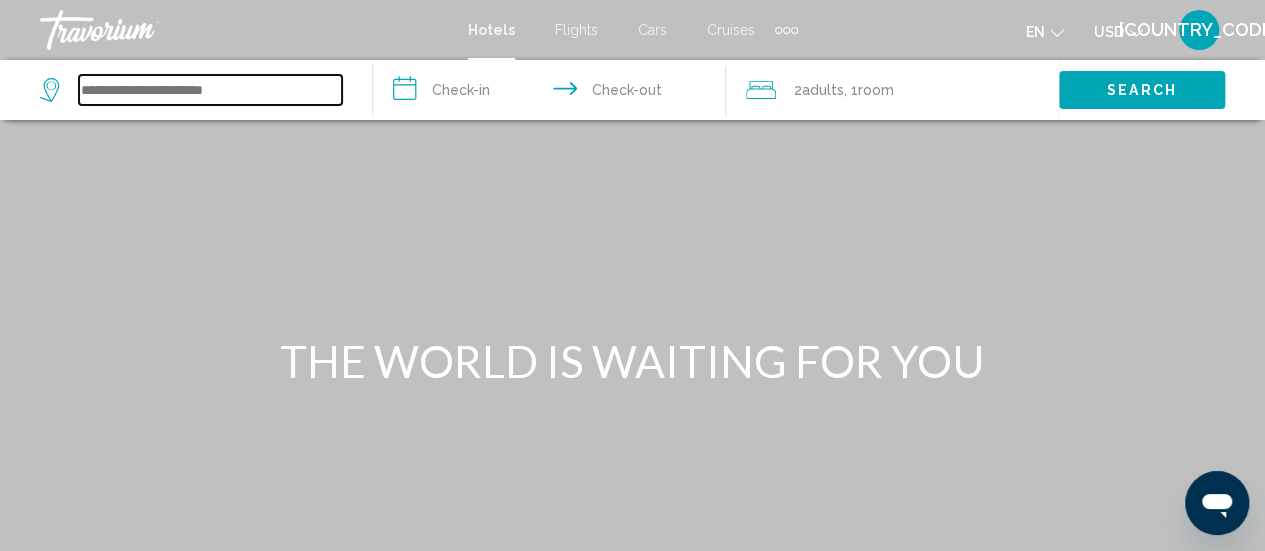click at bounding box center [210, 90] 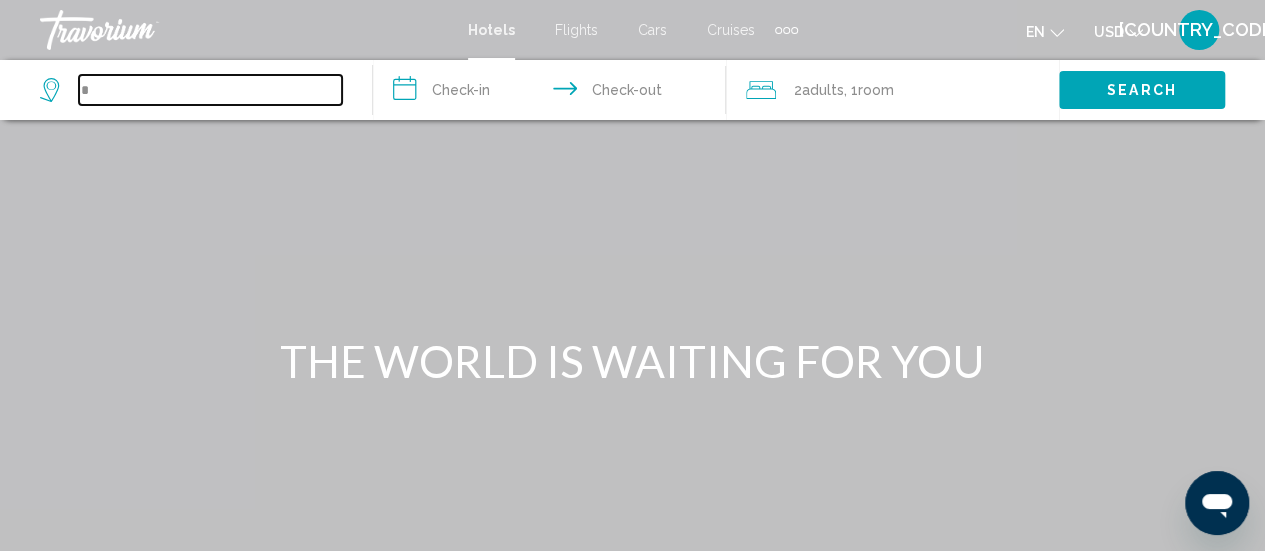 type on "***" 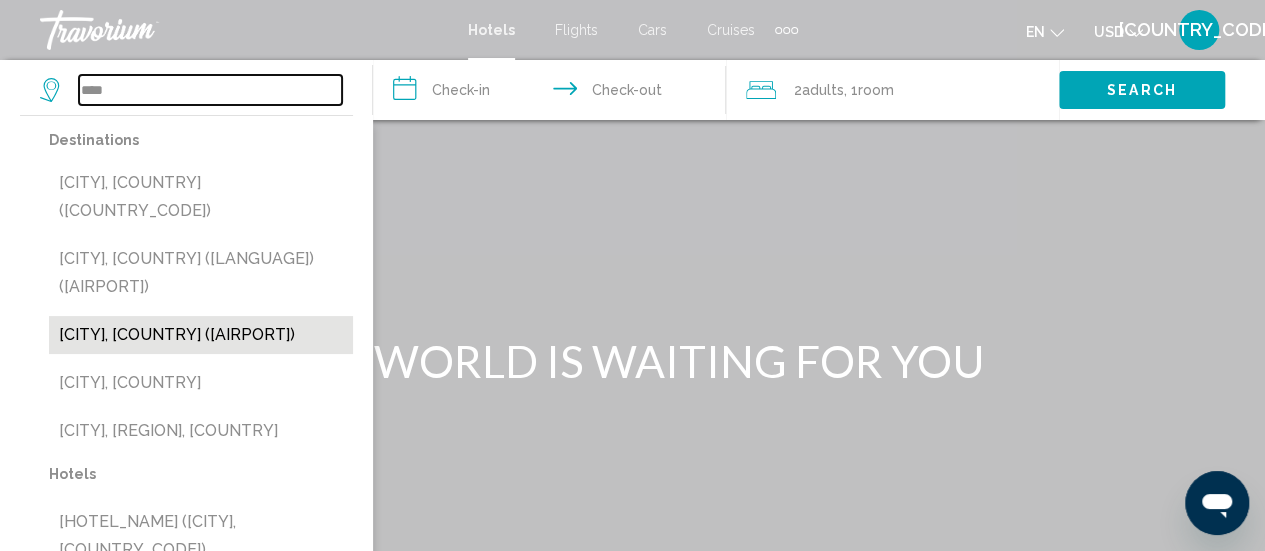 type on "****" 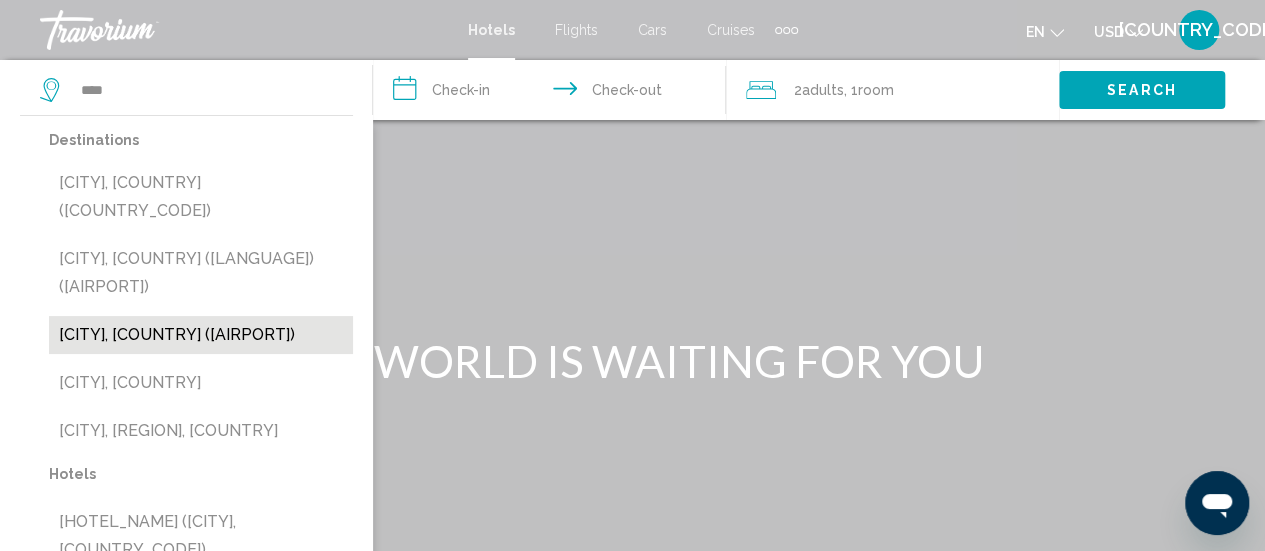 click on "[CITY], [COUNTRY] ([AIRPORT])" at bounding box center (201, 335) 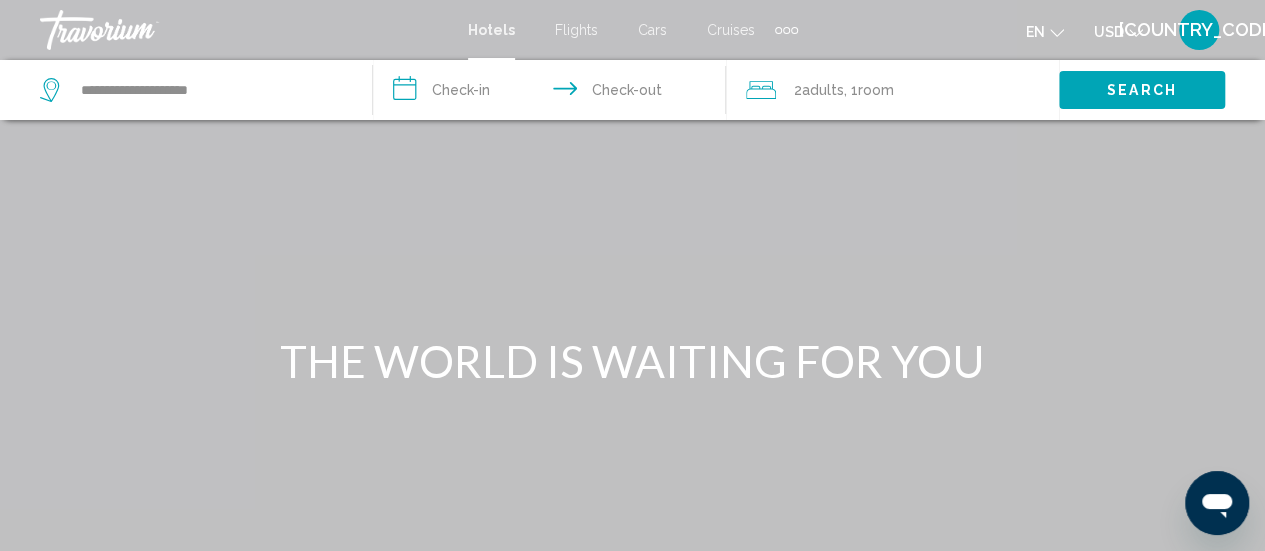 click on "**********" at bounding box center [553, 93] 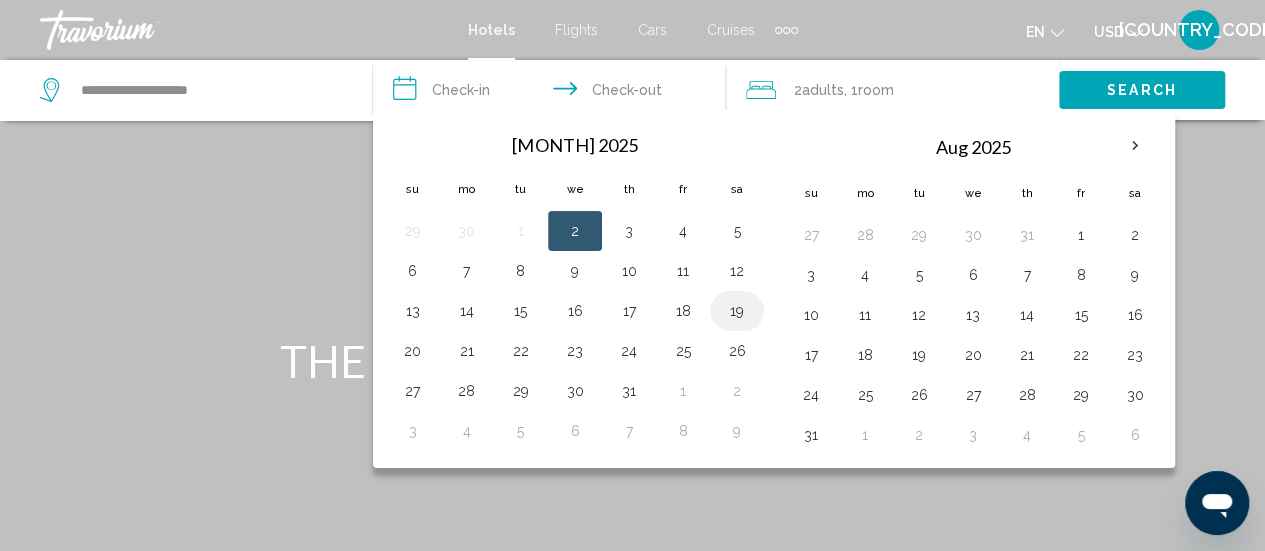 click on "19" at bounding box center (737, 311) 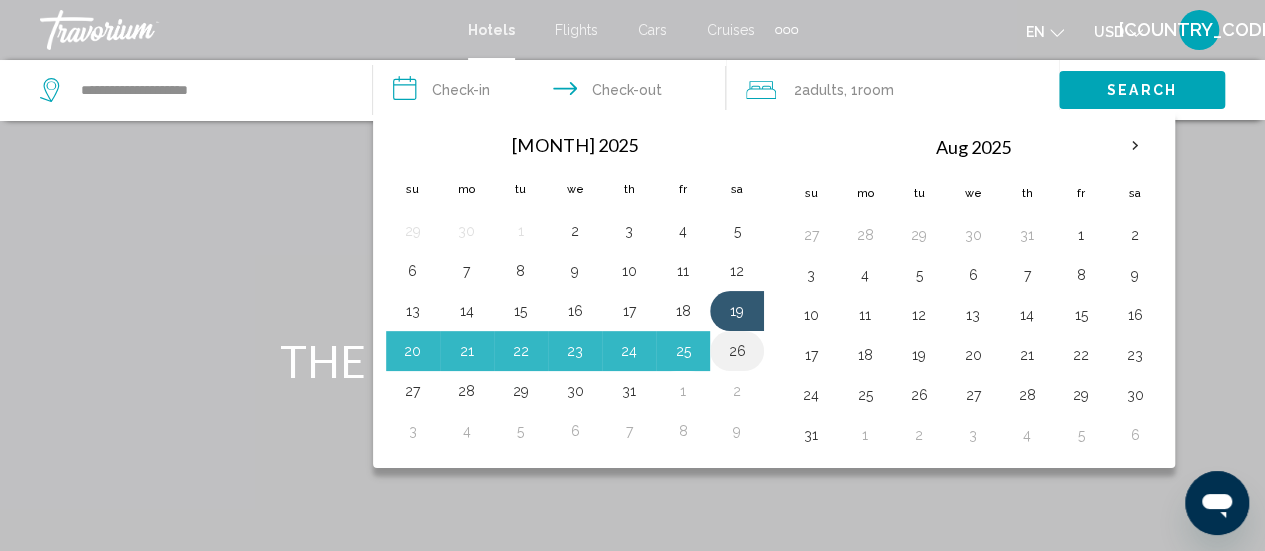 click on "26" at bounding box center [737, 351] 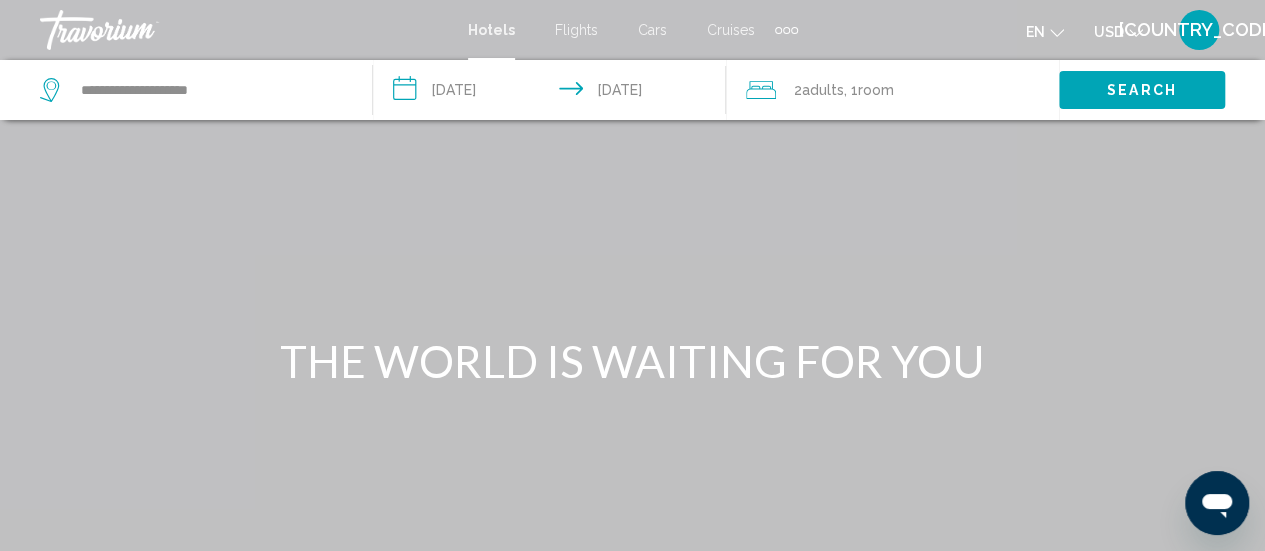 click on "Adults" at bounding box center (823, 90) 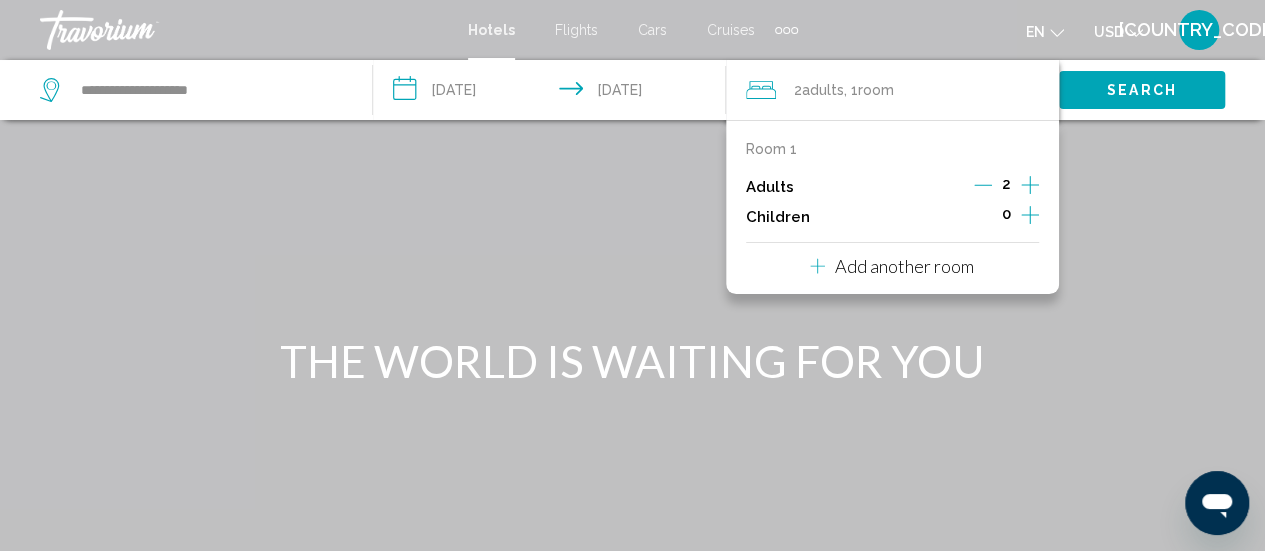 click at bounding box center [1030, 185] 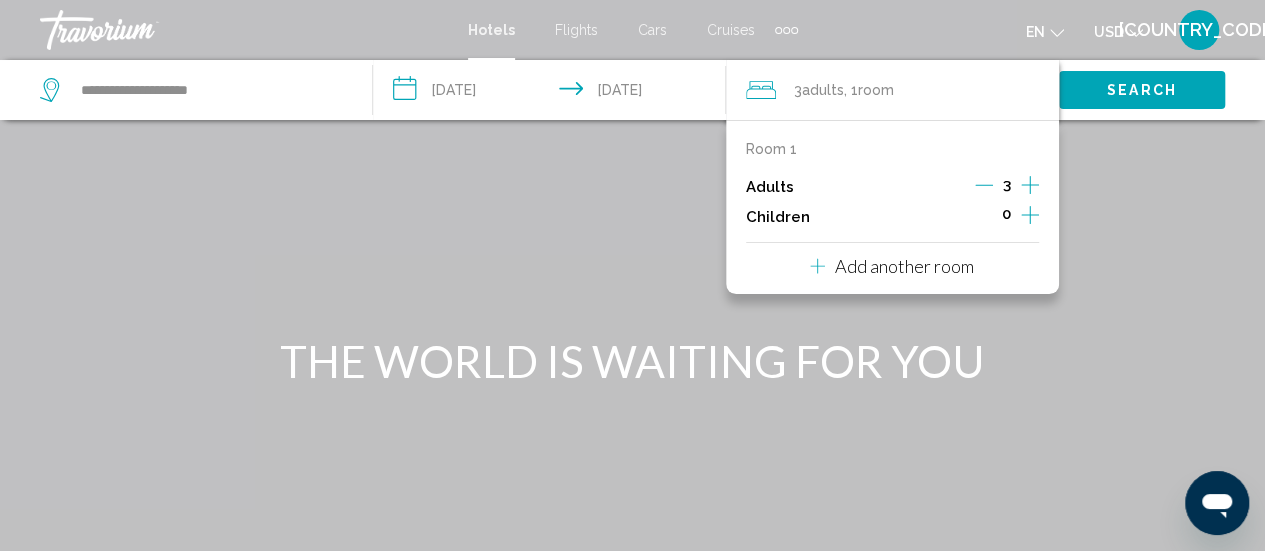 click at bounding box center [1030, 215] 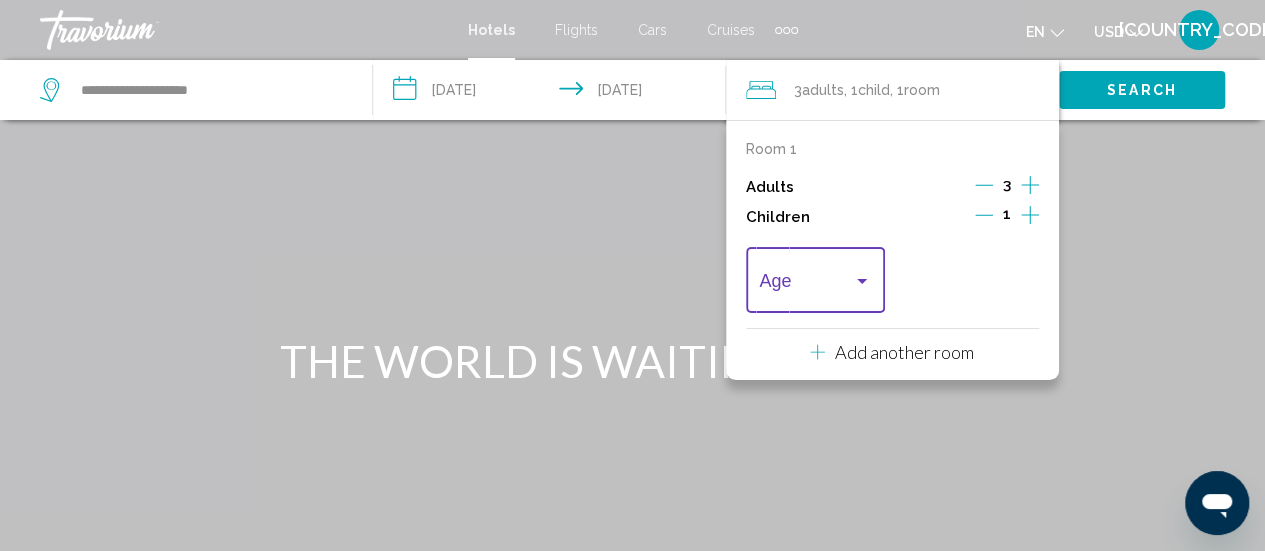 click at bounding box center (862, 281) 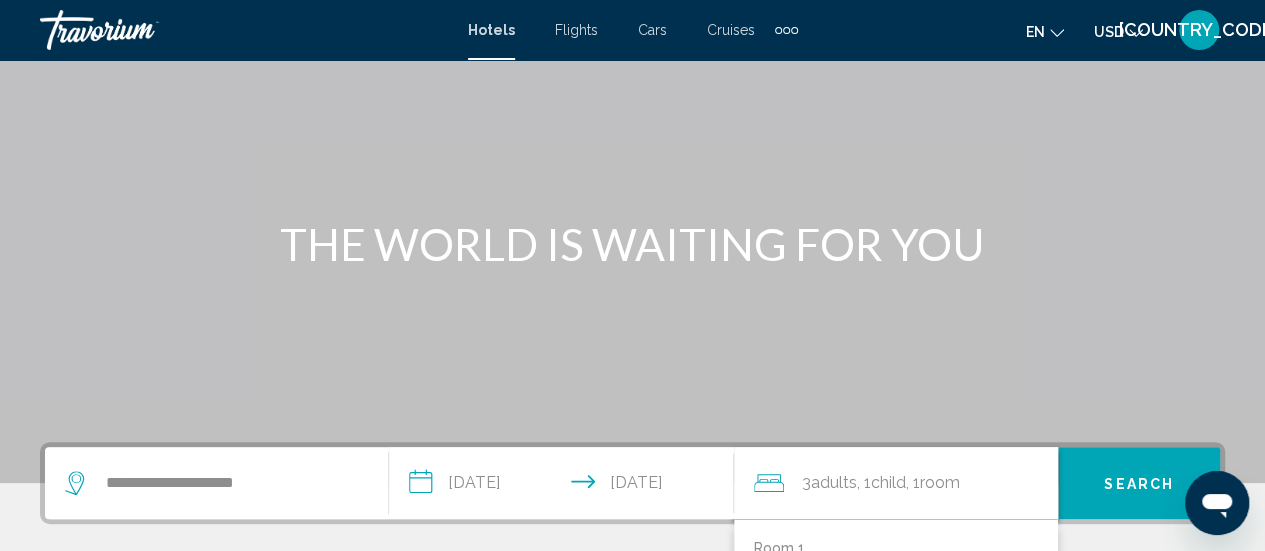 scroll, scrollTop: 0, scrollLeft: 0, axis: both 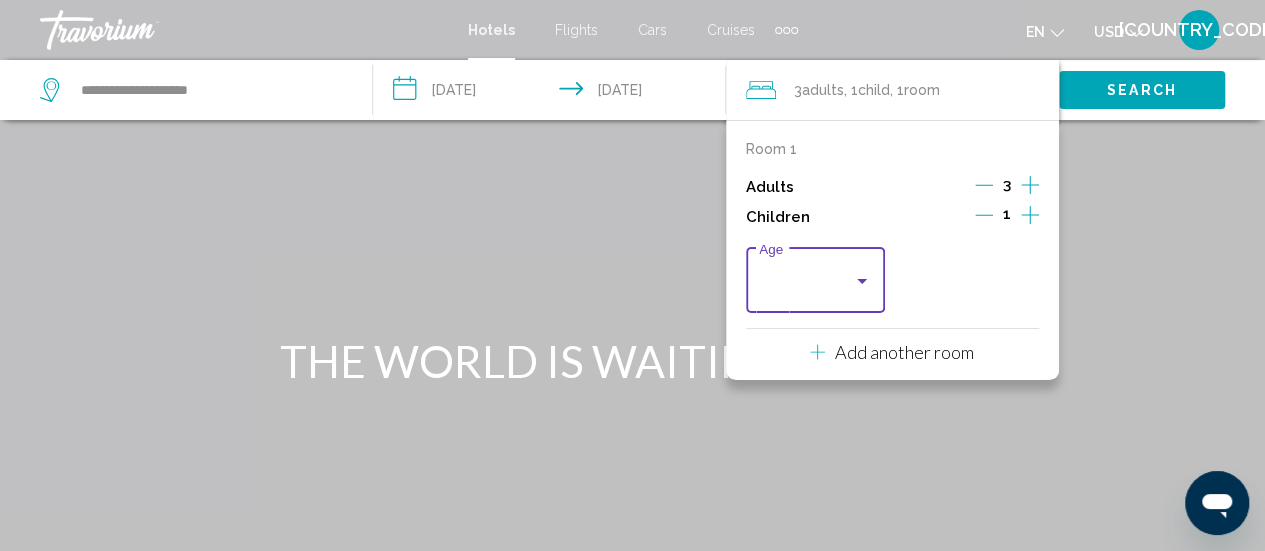 click at bounding box center [632, 275] 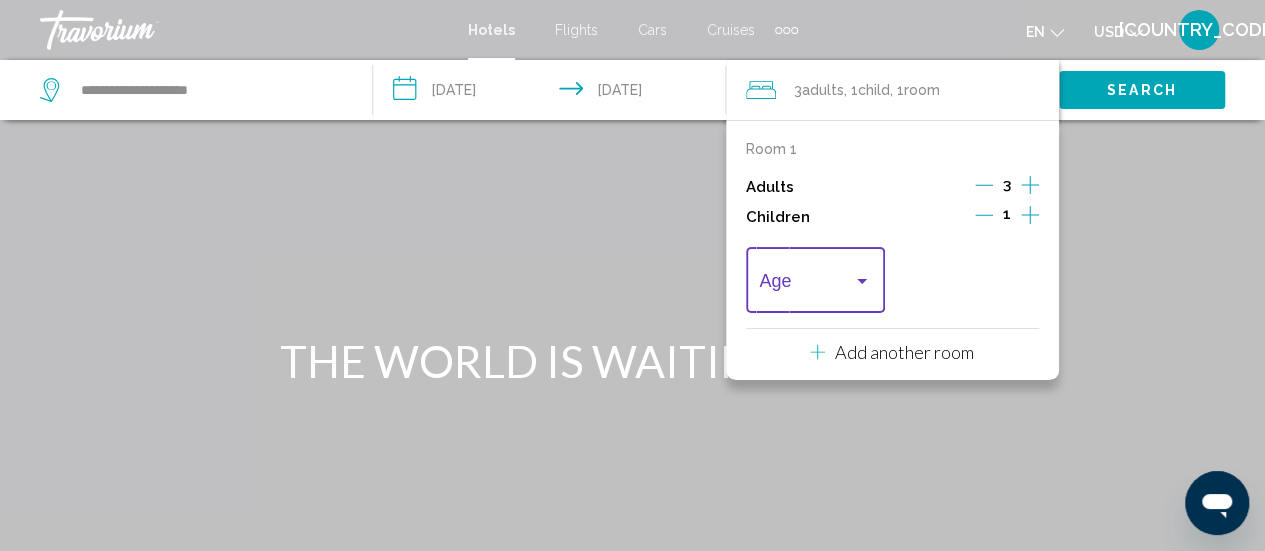 click at bounding box center [862, 281] 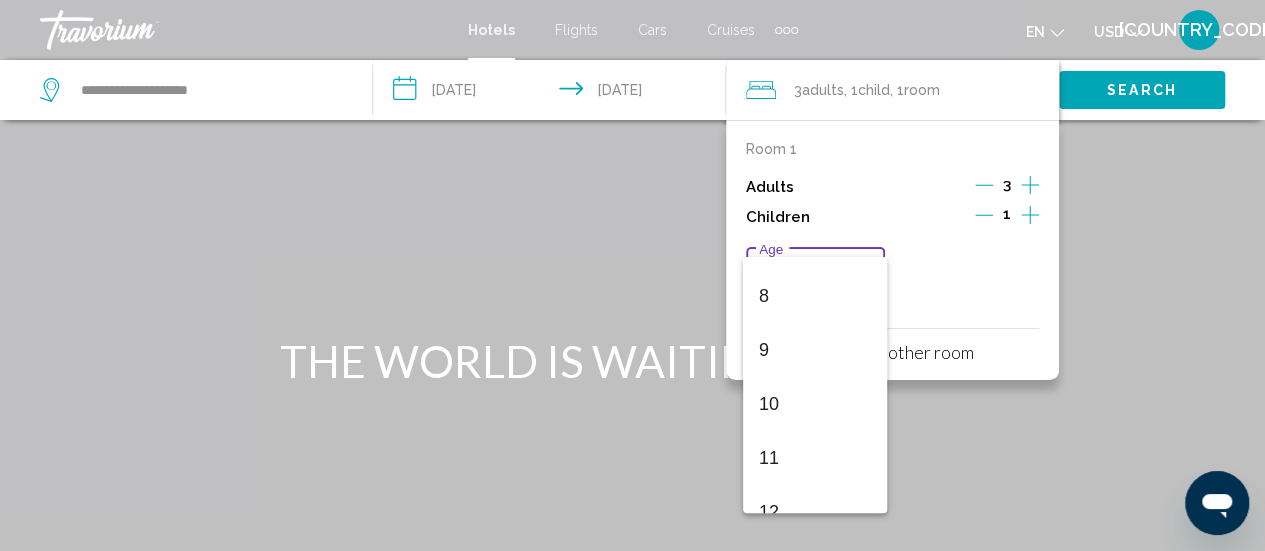scroll, scrollTop: 446, scrollLeft: 0, axis: vertical 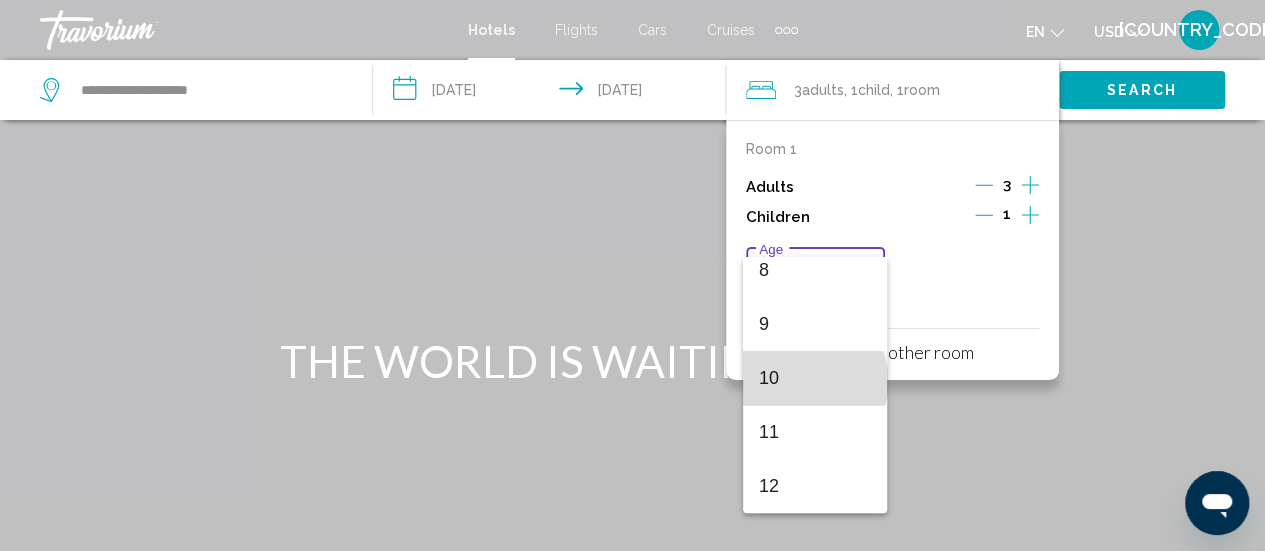click on "10" at bounding box center (815, 378) 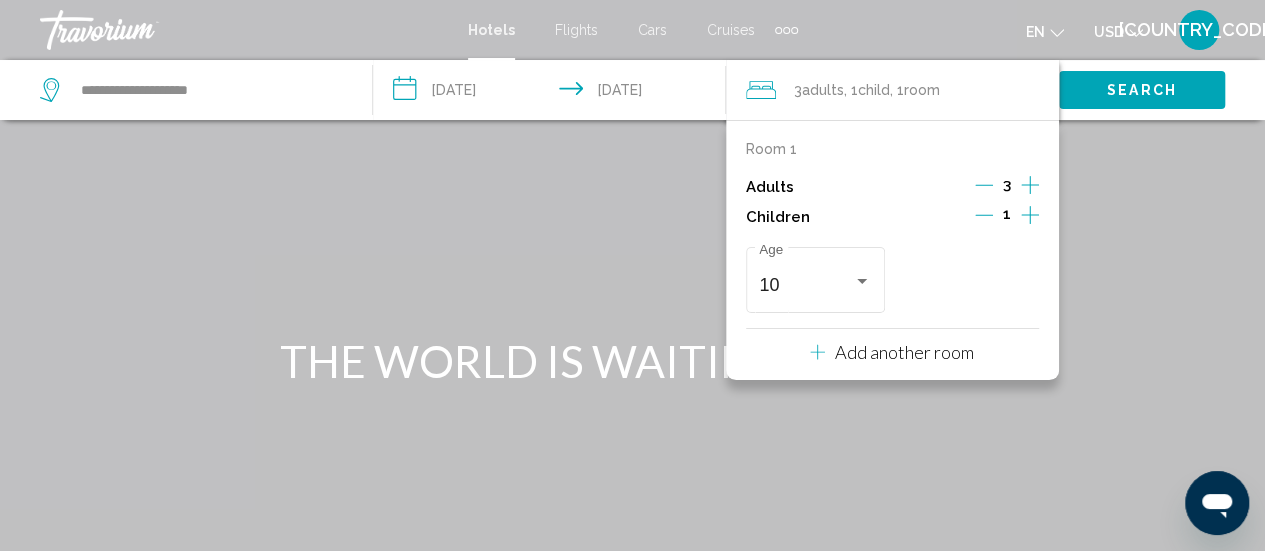 click on "10 Age" at bounding box center (892, 280) 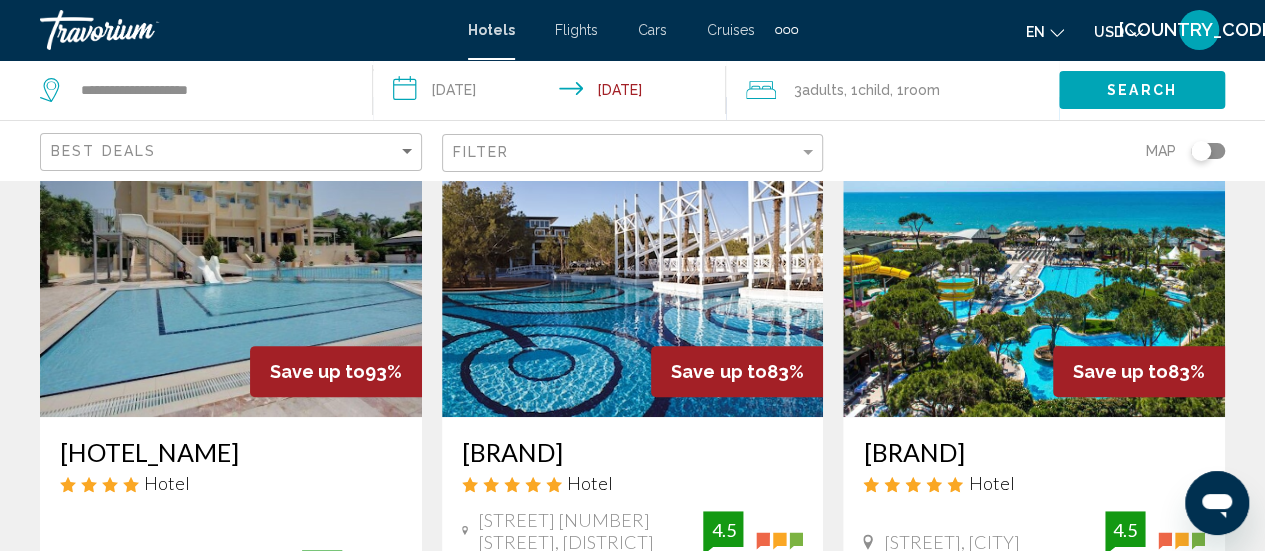 scroll, scrollTop: 0, scrollLeft: 0, axis: both 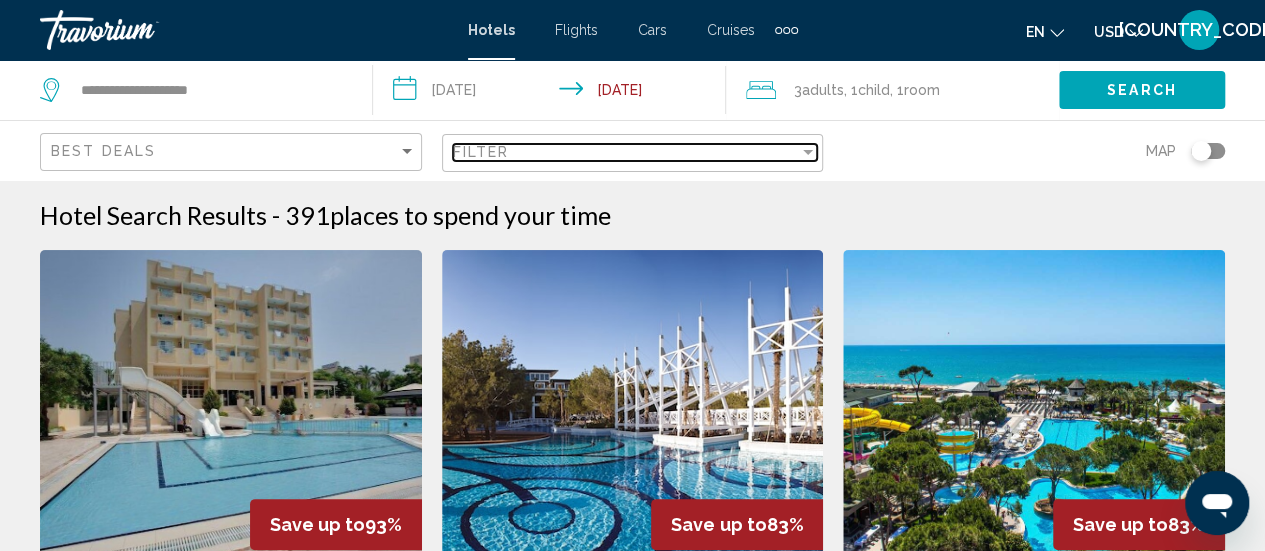 click at bounding box center (808, 152) 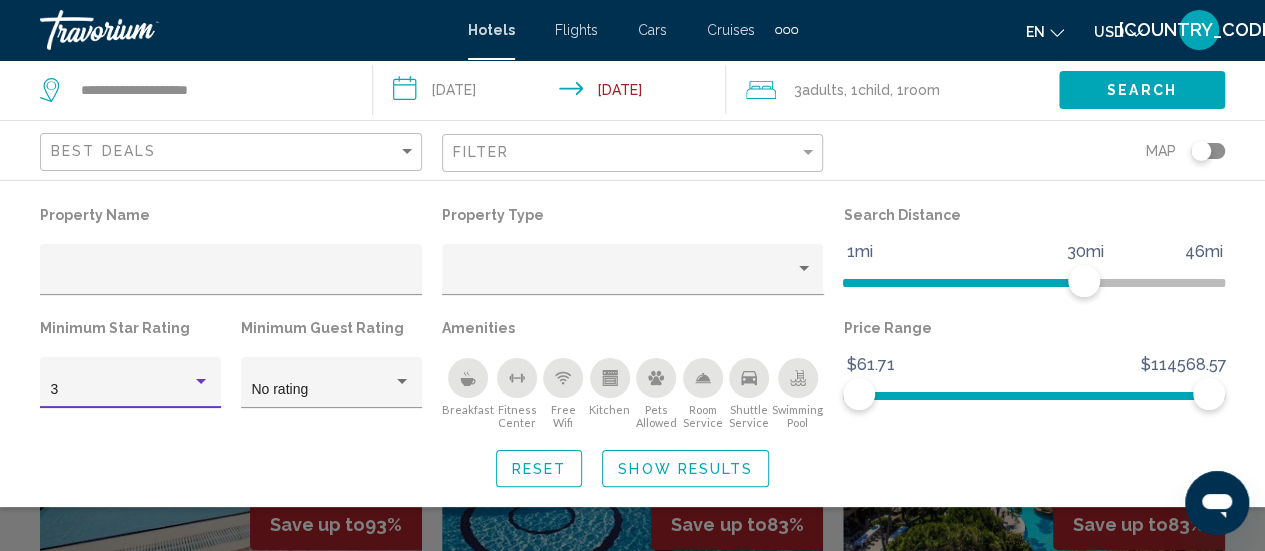 click at bounding box center (201, 382) 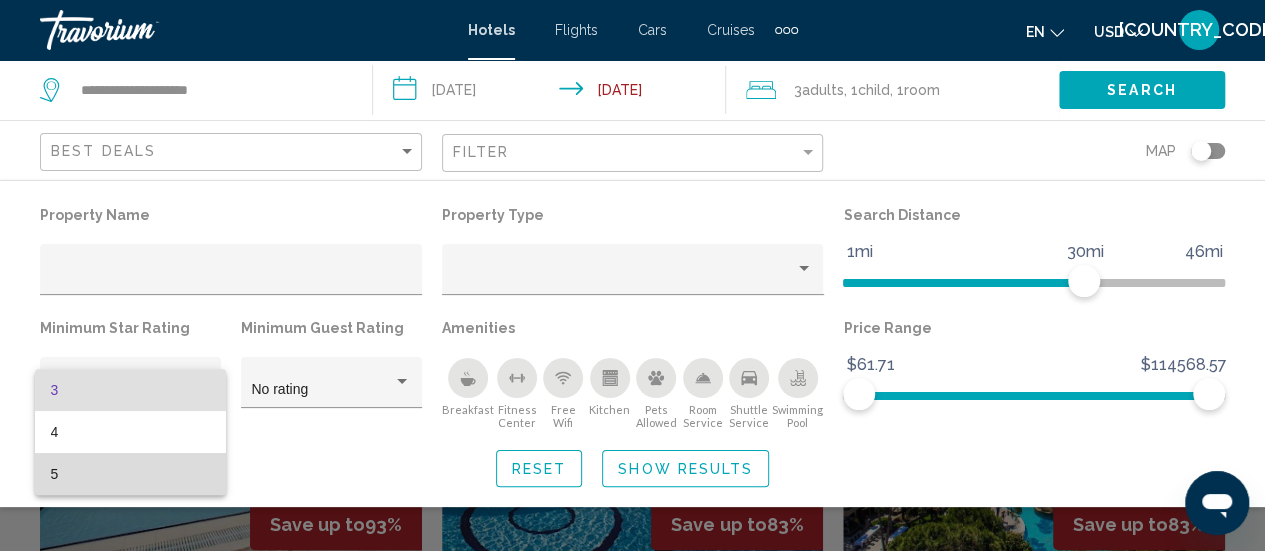 click on "5" at bounding box center (131, 474) 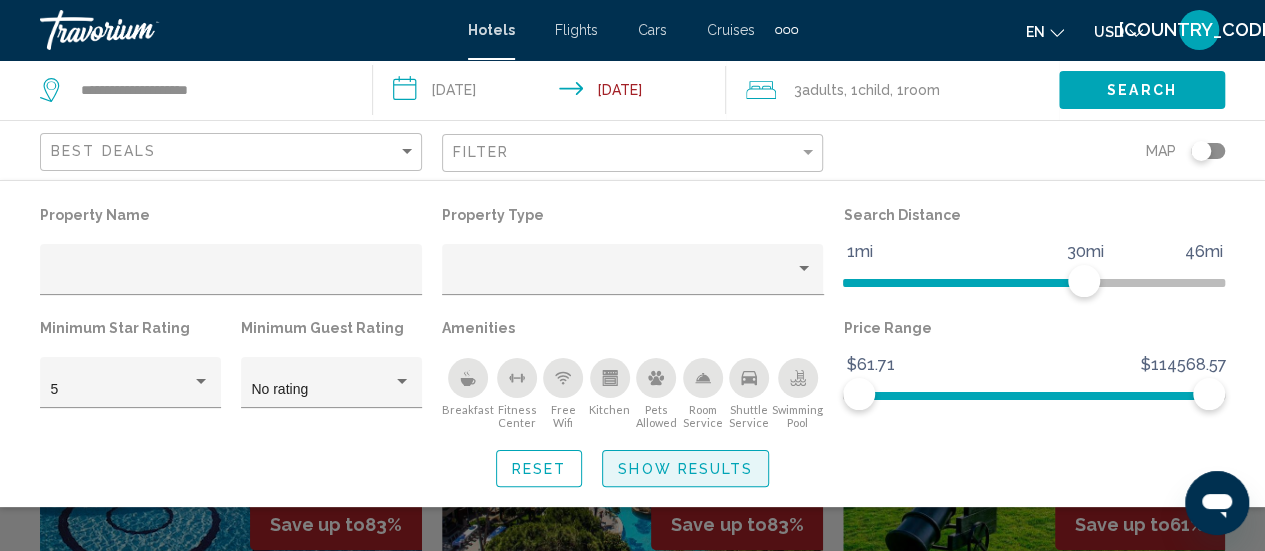 click on "Show Results" at bounding box center [685, 468] 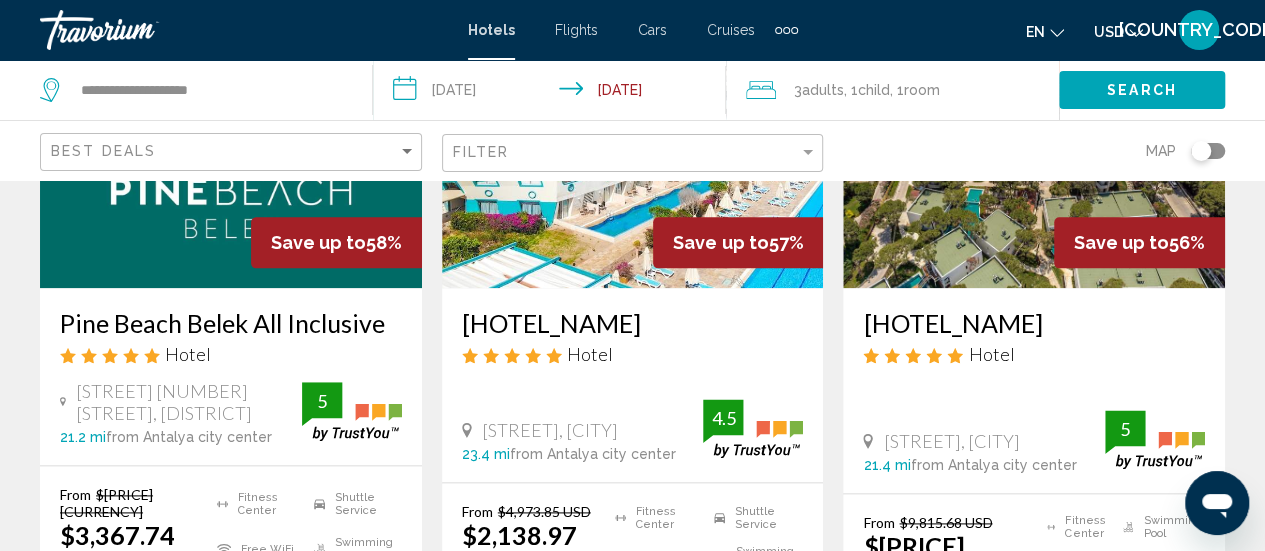 scroll, scrollTop: 1028, scrollLeft: 0, axis: vertical 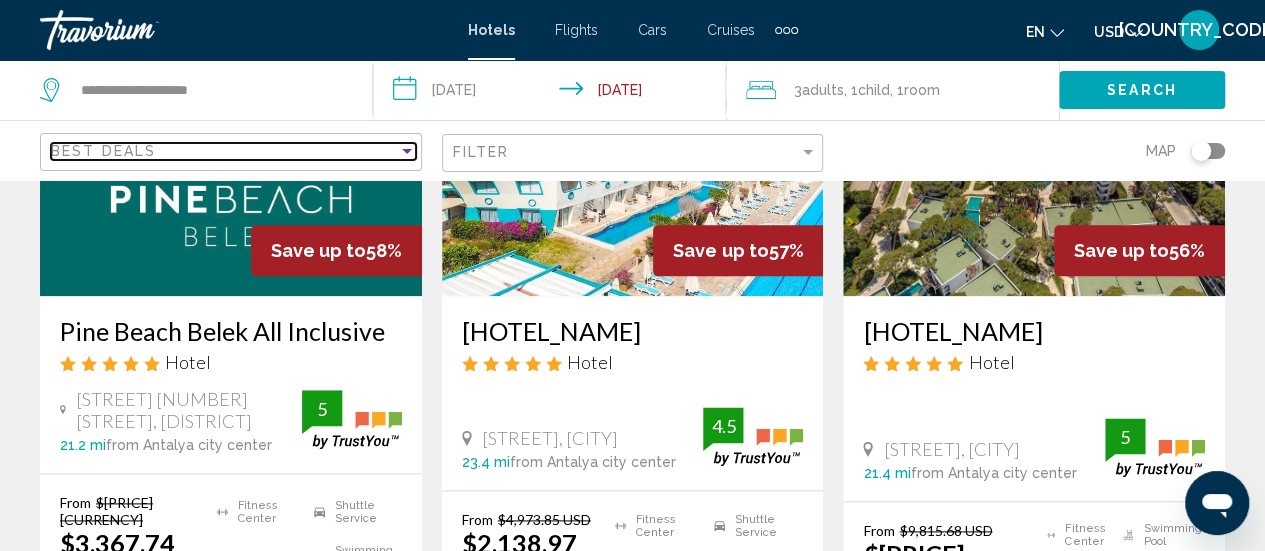 click on "Best Deals" at bounding box center [103, 151] 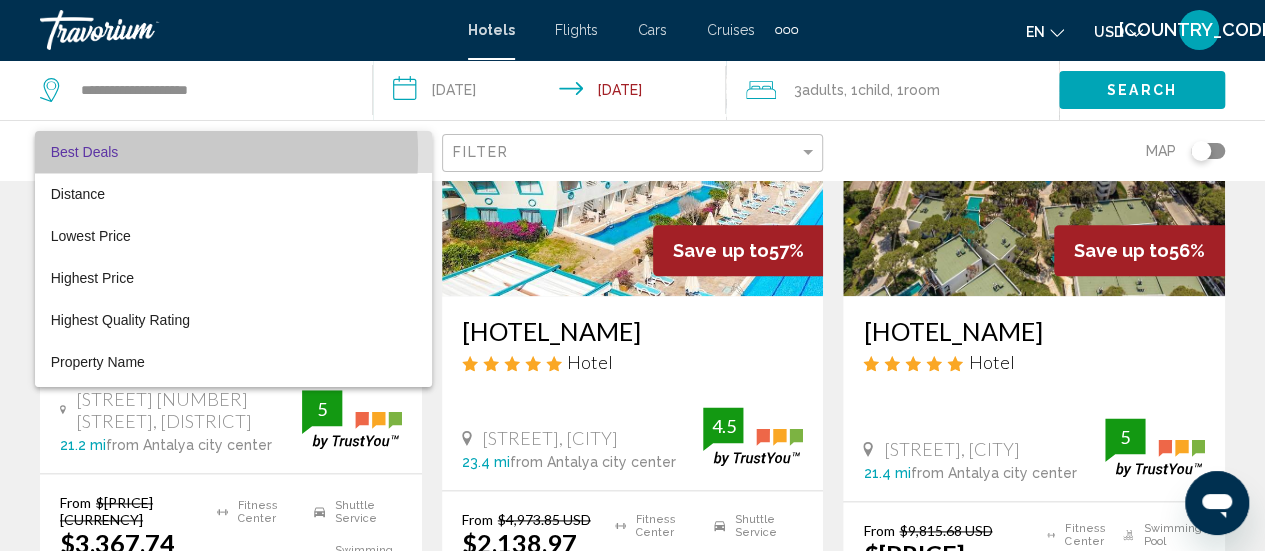 click on "Best Deals" at bounding box center [85, 152] 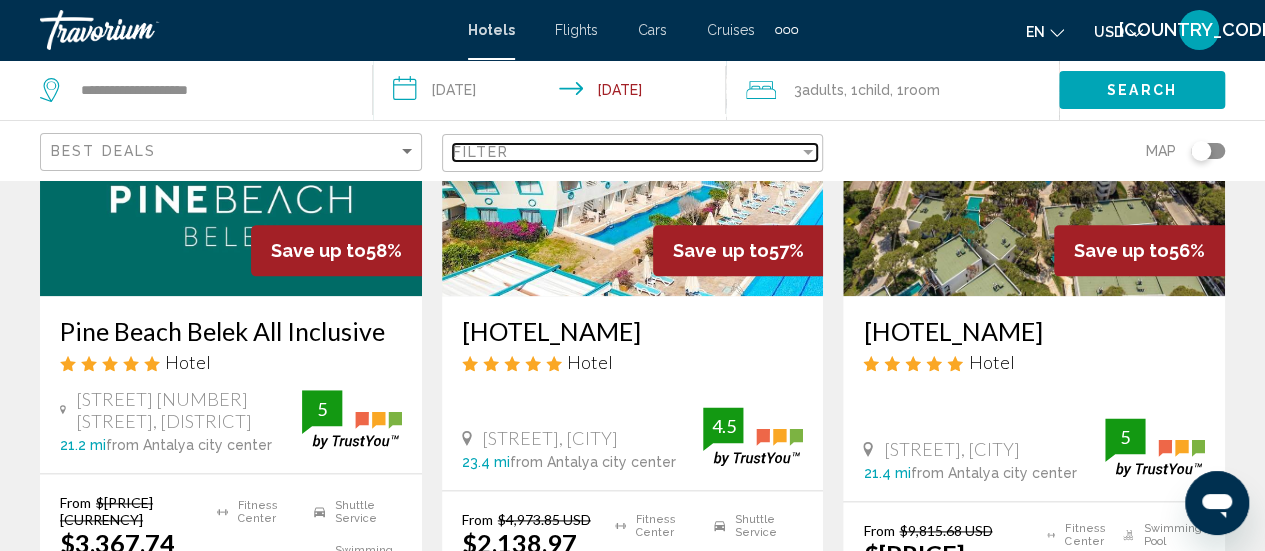 click at bounding box center [808, 152] 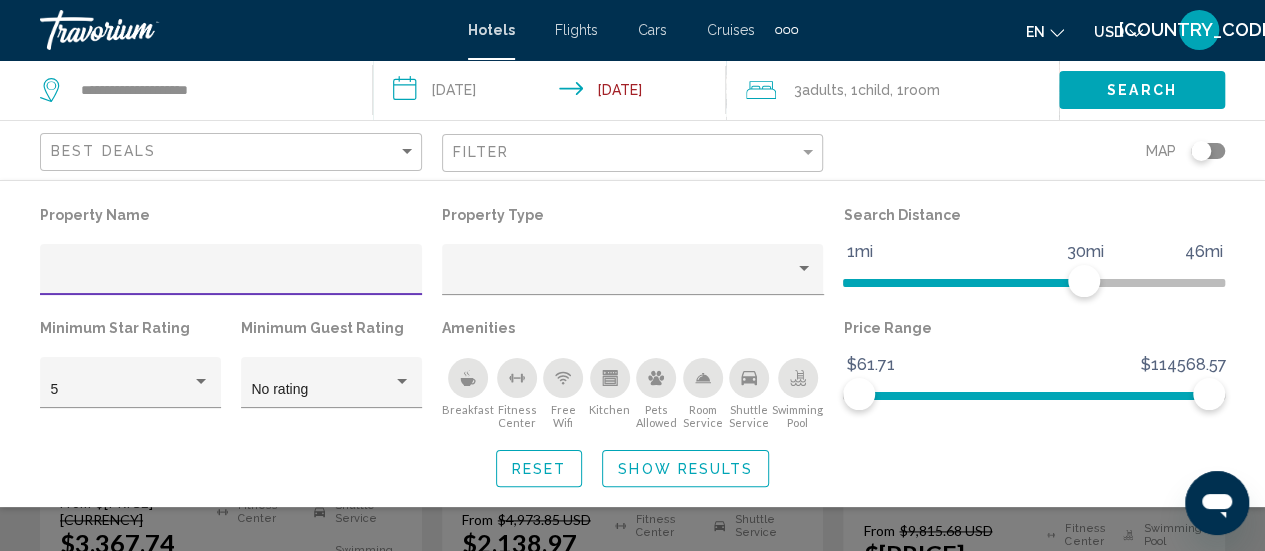 click at bounding box center (231, 277) 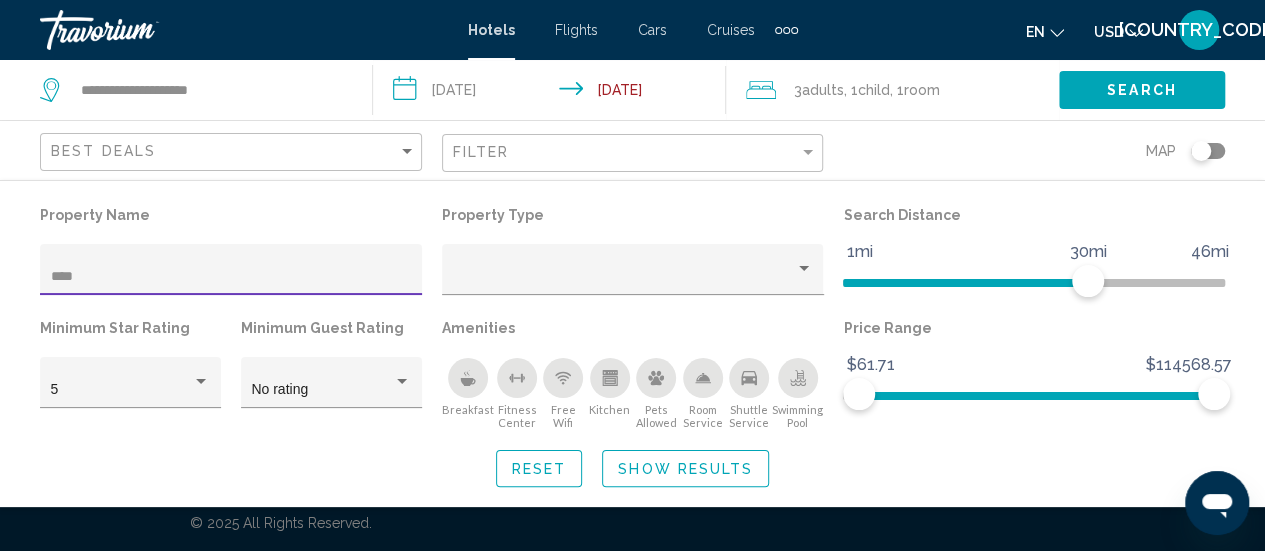 scroll, scrollTop: 0, scrollLeft: 0, axis: both 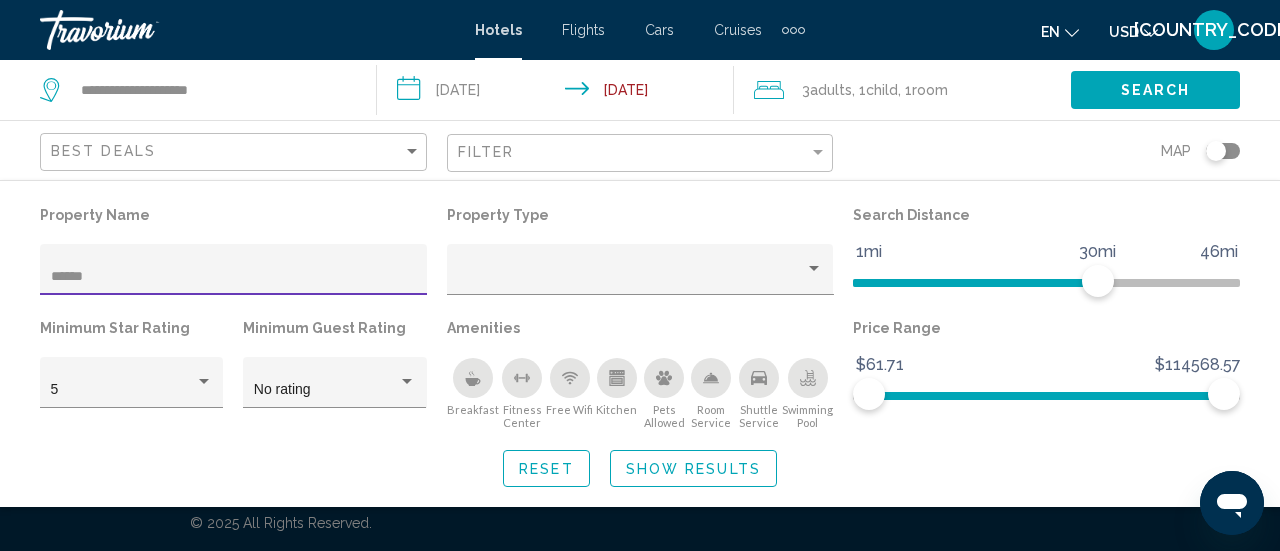 type on "******" 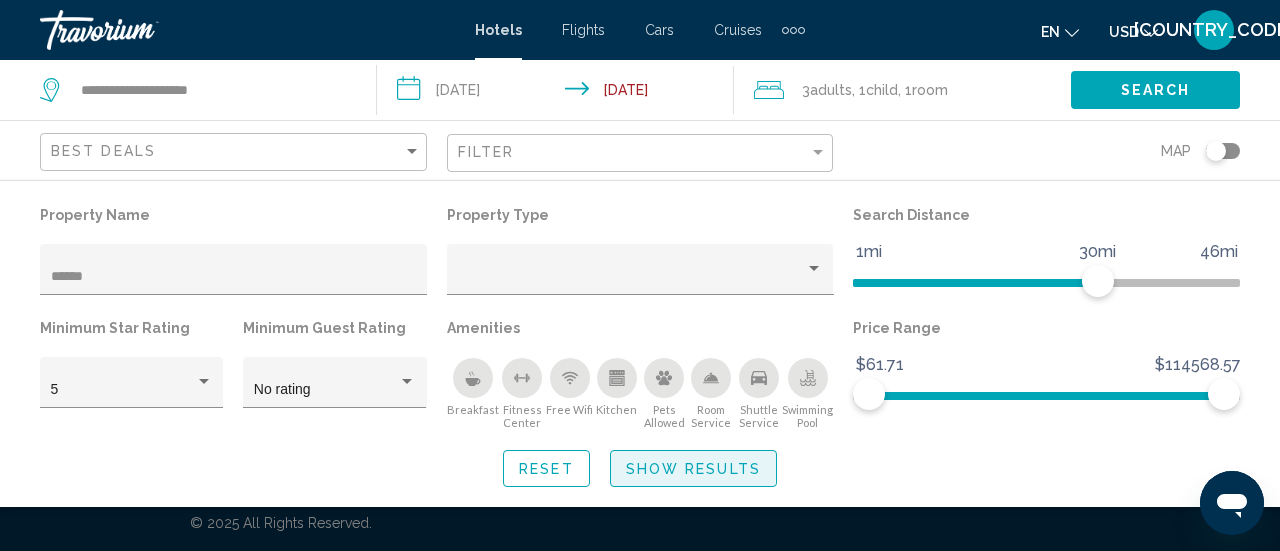 click on "Show Results" at bounding box center (693, 469) 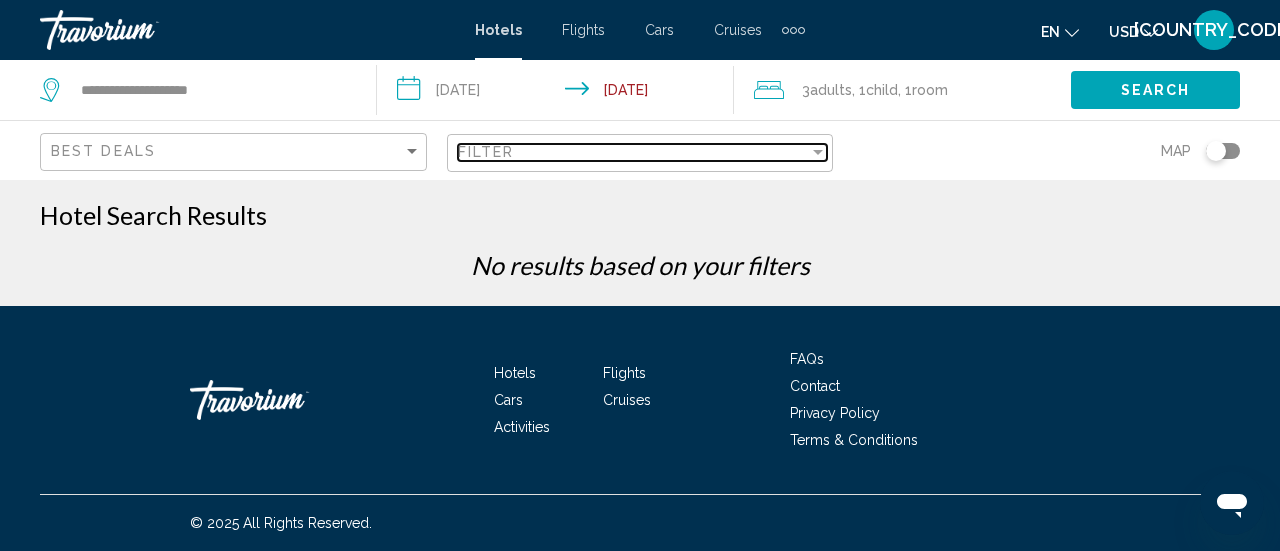 click at bounding box center (818, 152) 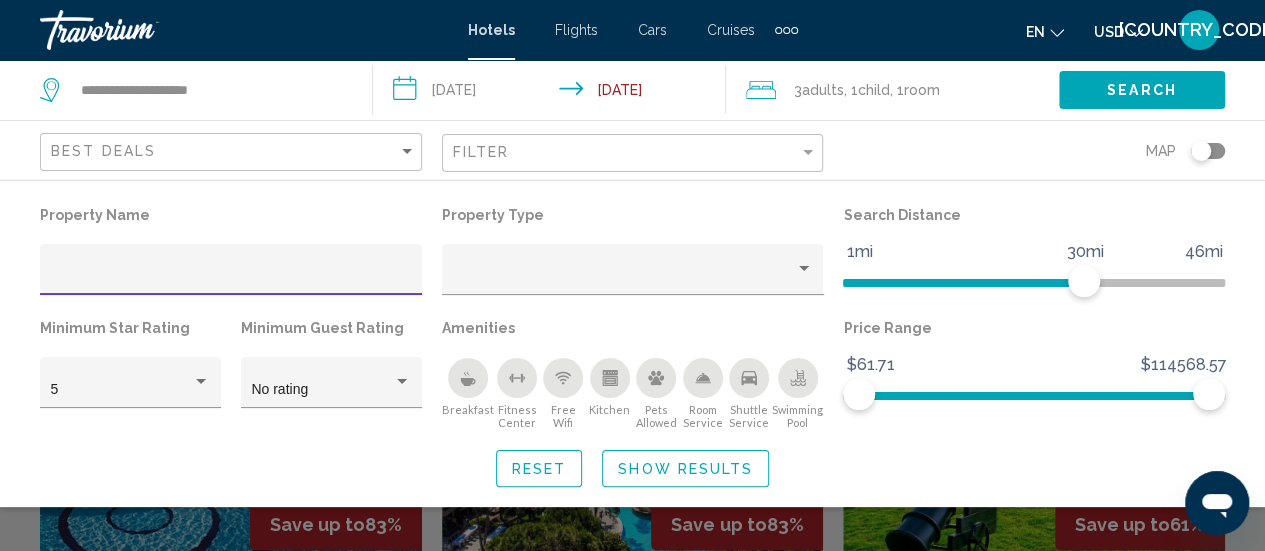 type 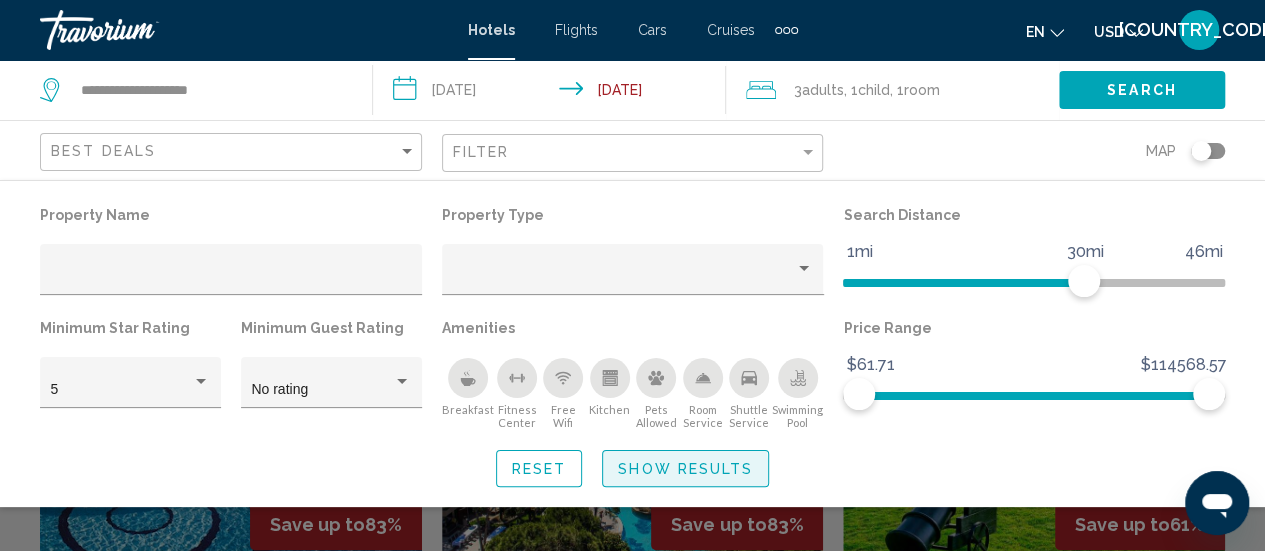 click on "Show Results" at bounding box center (685, 469) 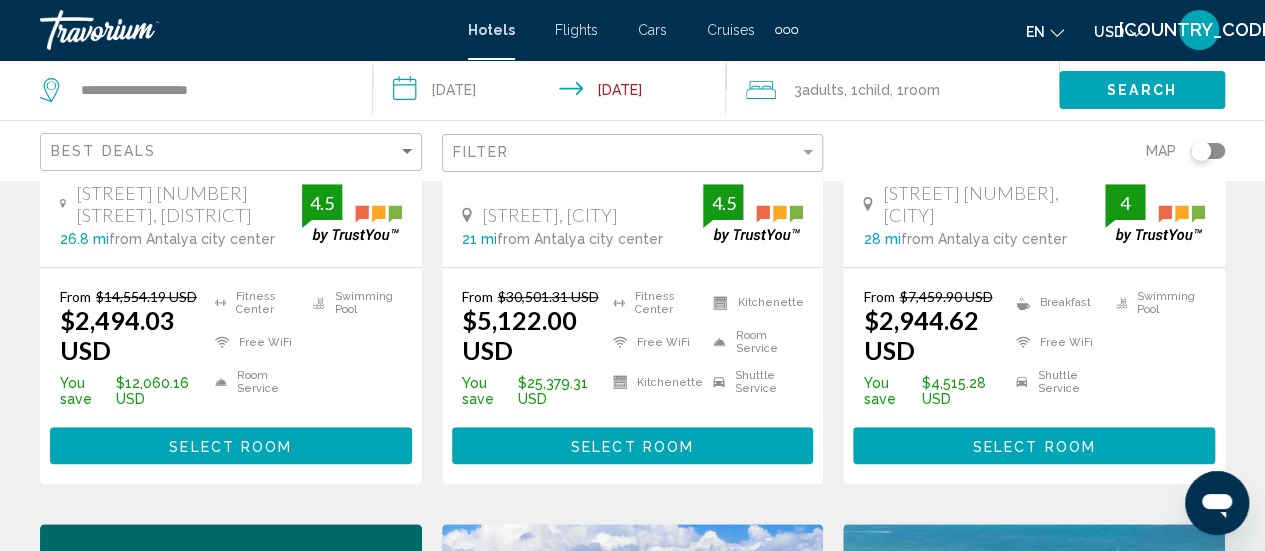 scroll, scrollTop: 490, scrollLeft: 0, axis: vertical 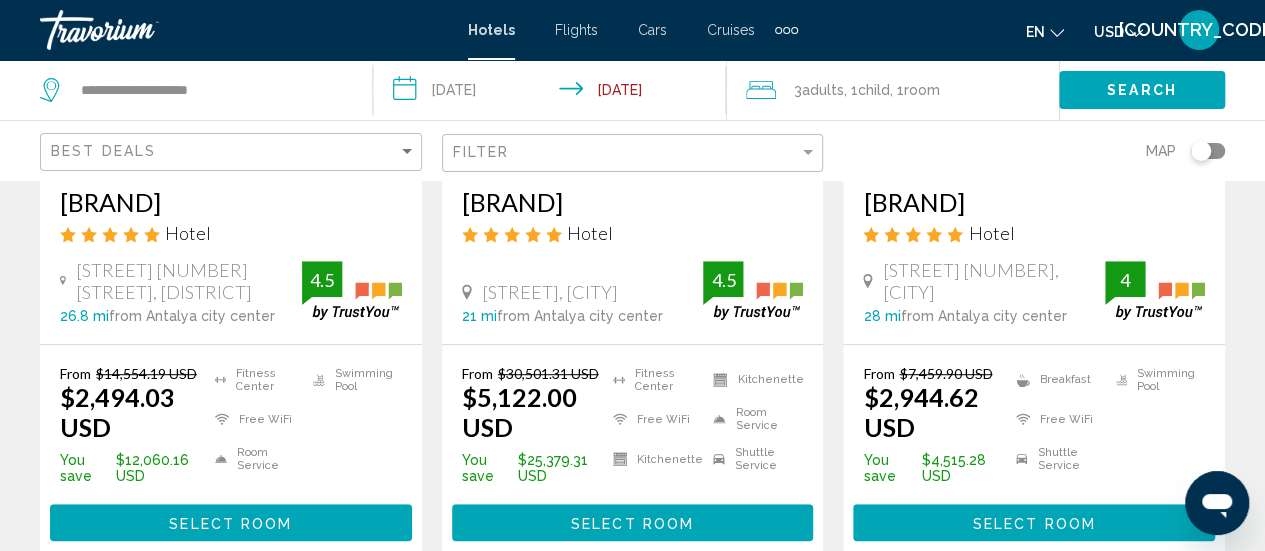 click on "Shuttle Service" at bounding box center [254, 459] 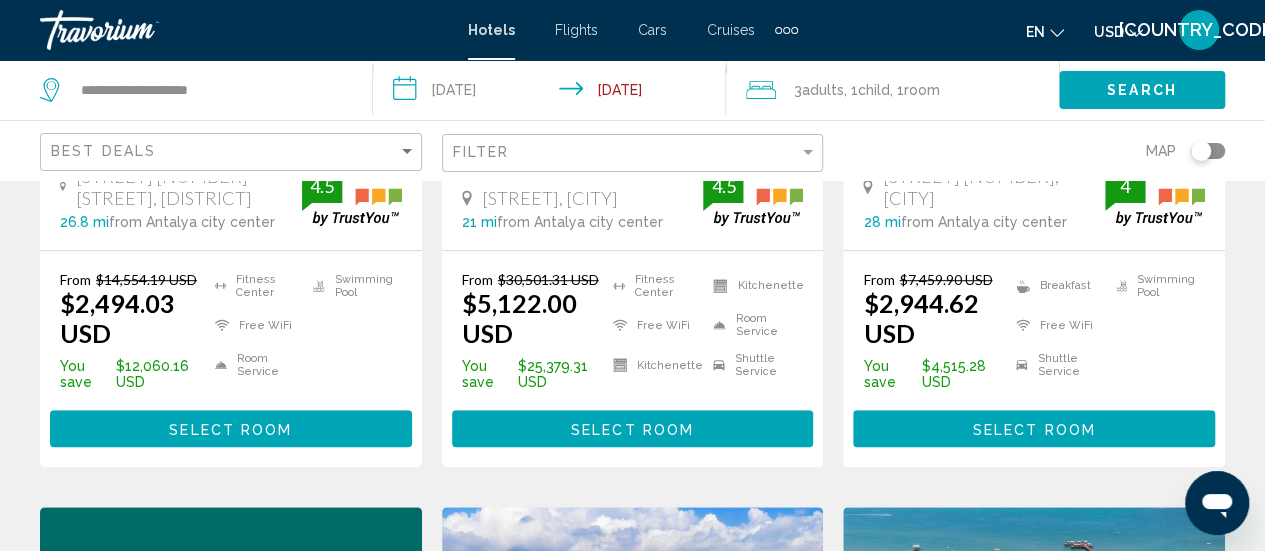 scroll, scrollTop: 498, scrollLeft: 0, axis: vertical 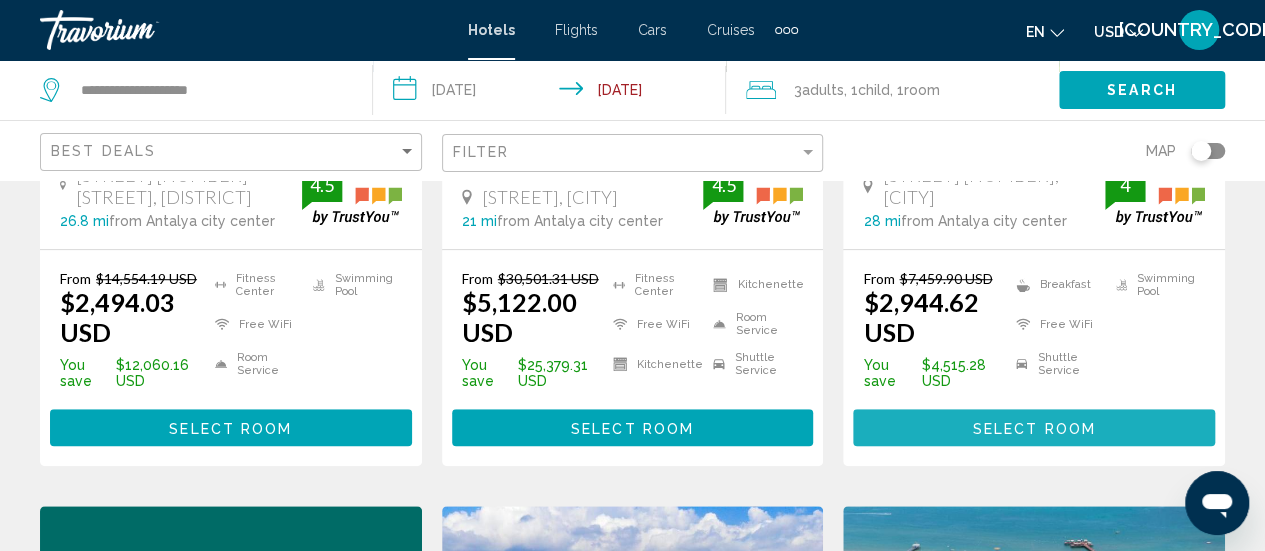 click on "Select Room" at bounding box center (1034, 428) 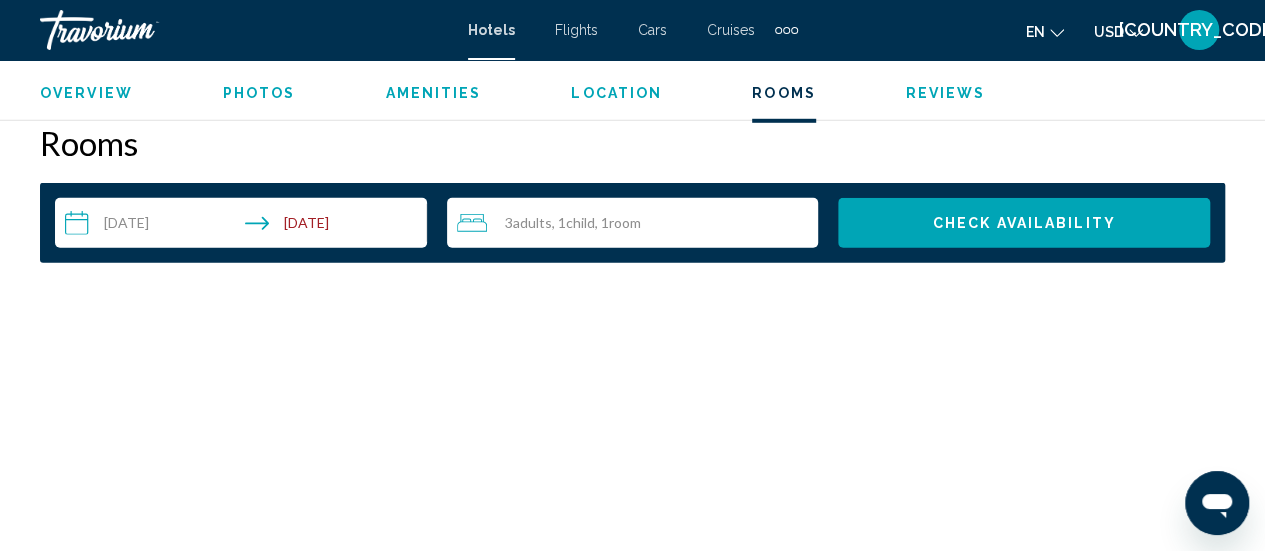 scroll, scrollTop: 2864, scrollLeft: 0, axis: vertical 